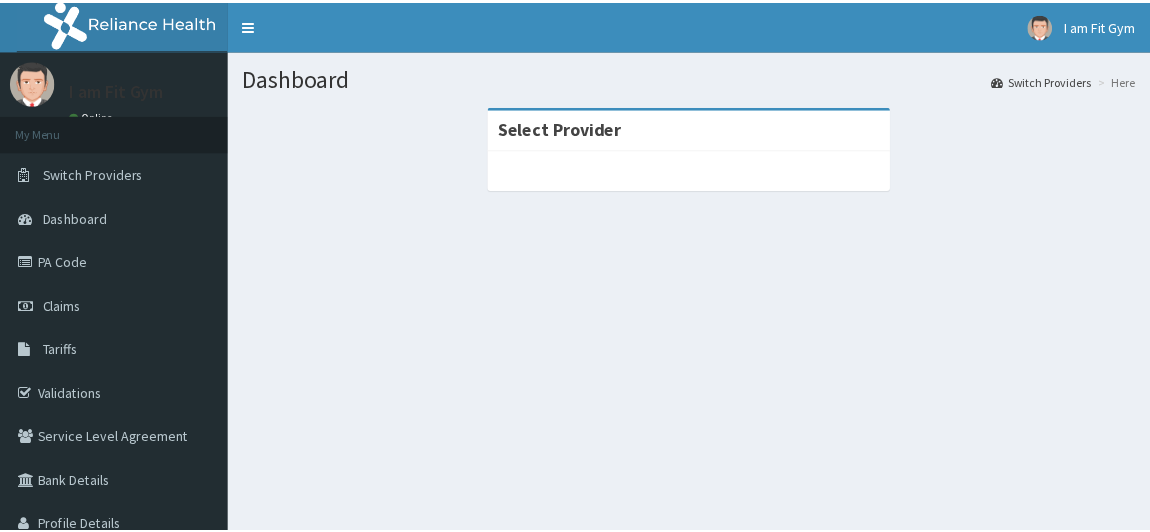 scroll, scrollTop: 0, scrollLeft: 0, axis: both 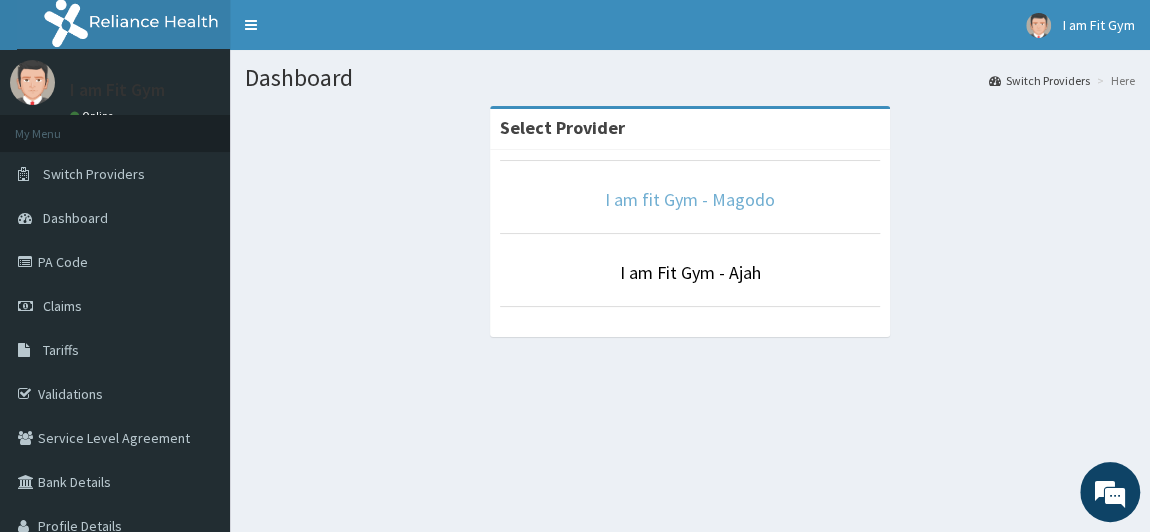 click on "I am fit Gym - Magodo" at bounding box center [690, 199] 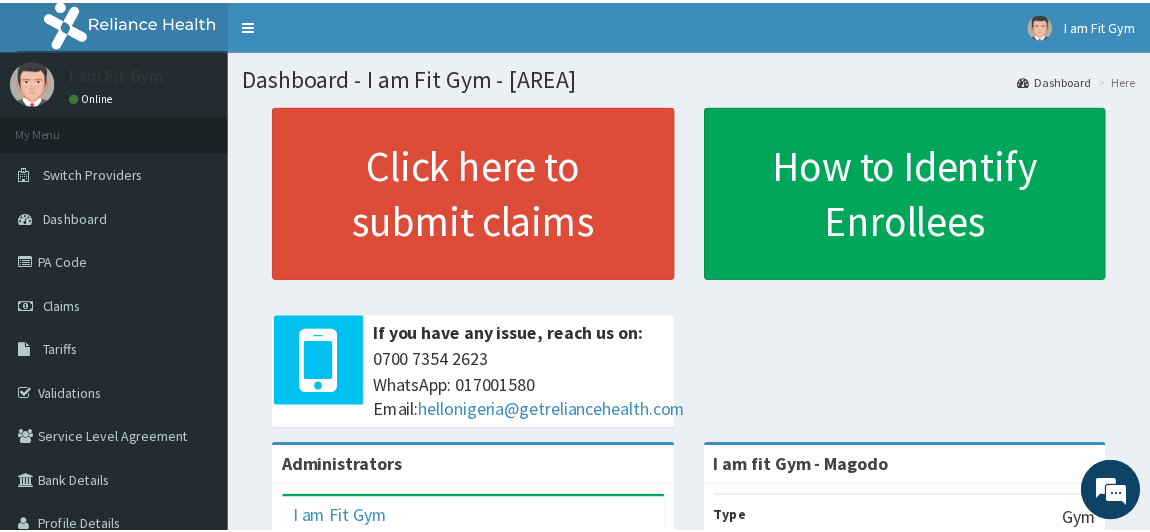 scroll, scrollTop: 0, scrollLeft: 0, axis: both 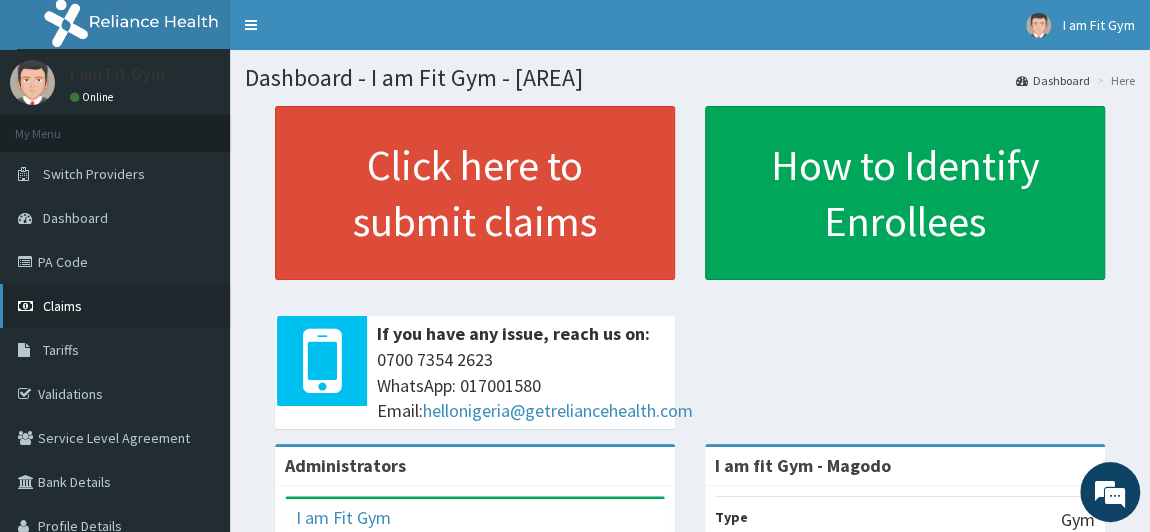 click on "Claims" at bounding box center (62, 306) 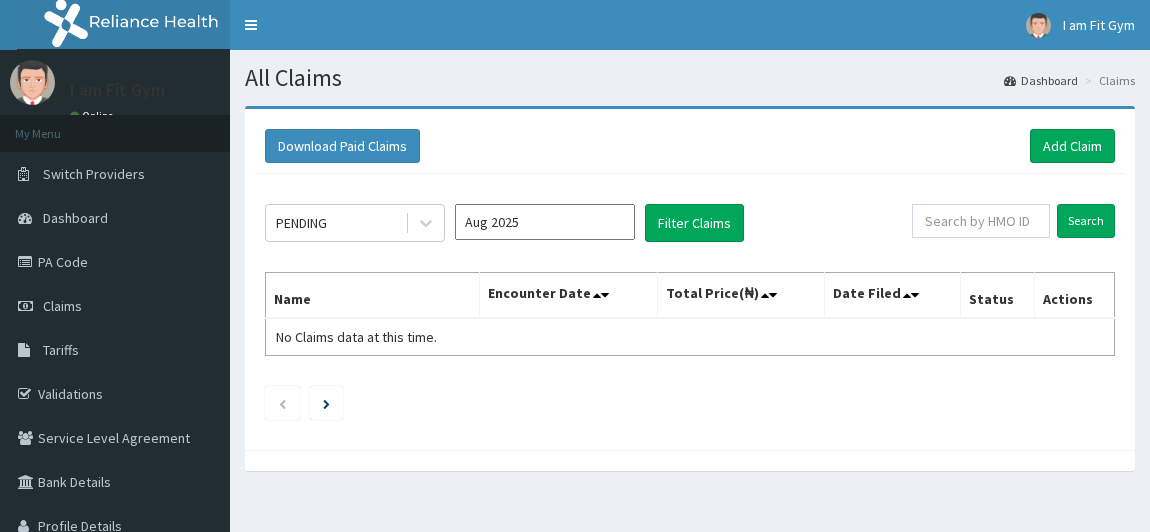 scroll, scrollTop: 0, scrollLeft: 0, axis: both 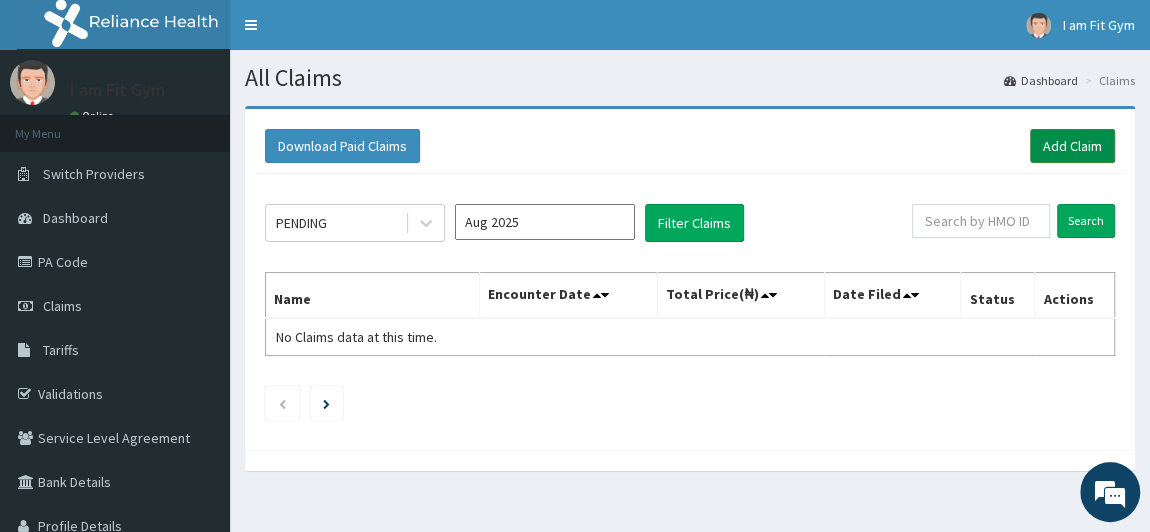 click on "Add Claim" at bounding box center [1072, 146] 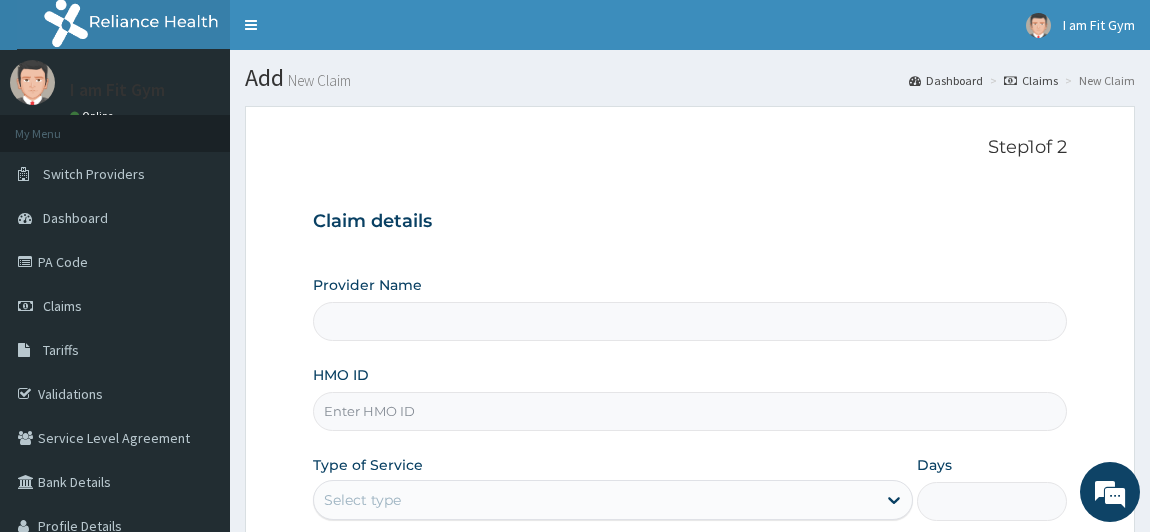 type on "I am fit Gym - Magodo" 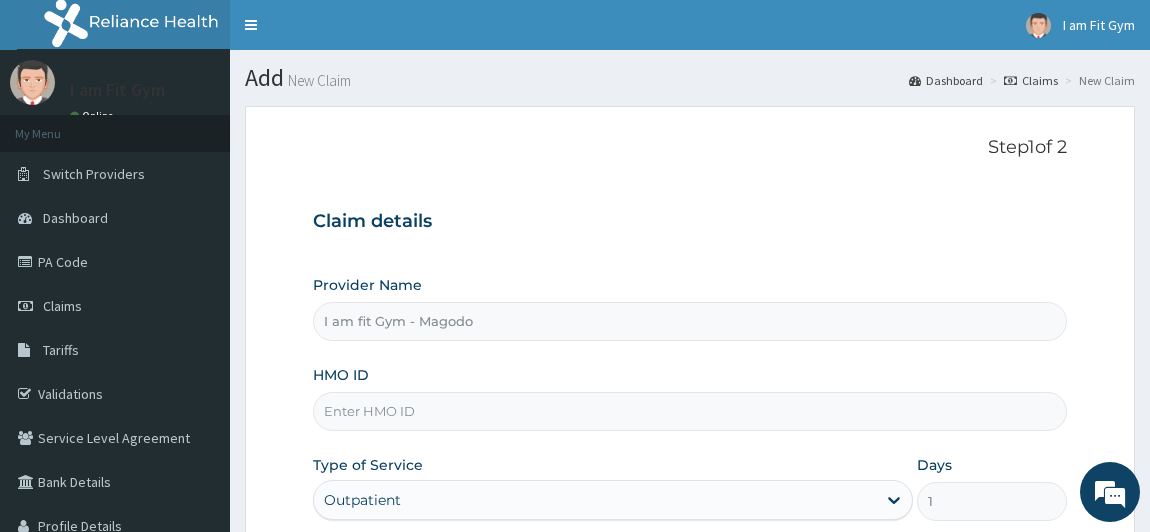 scroll, scrollTop: 0, scrollLeft: 0, axis: both 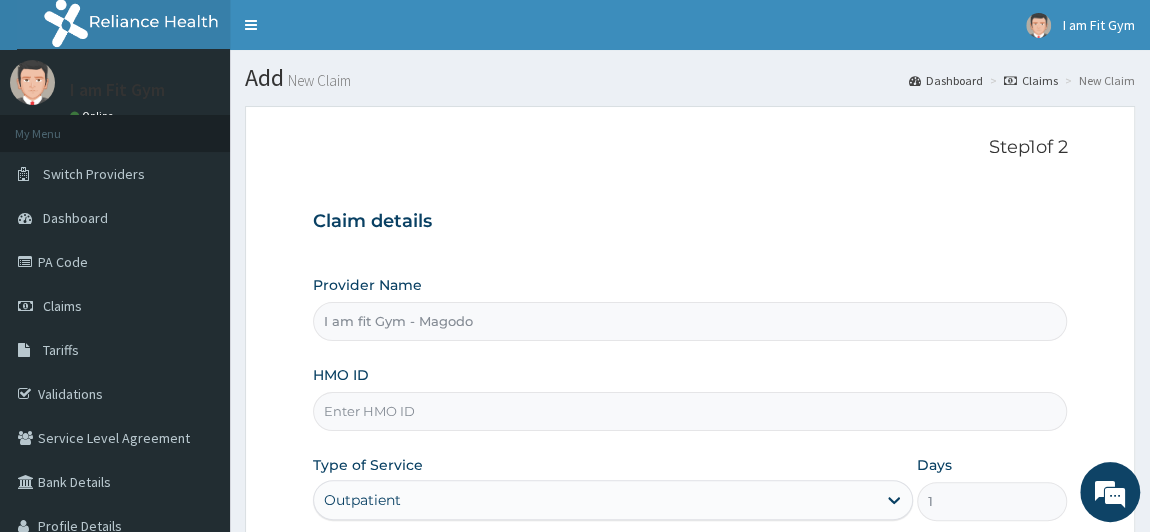 click on "HMO ID" at bounding box center (690, 411) 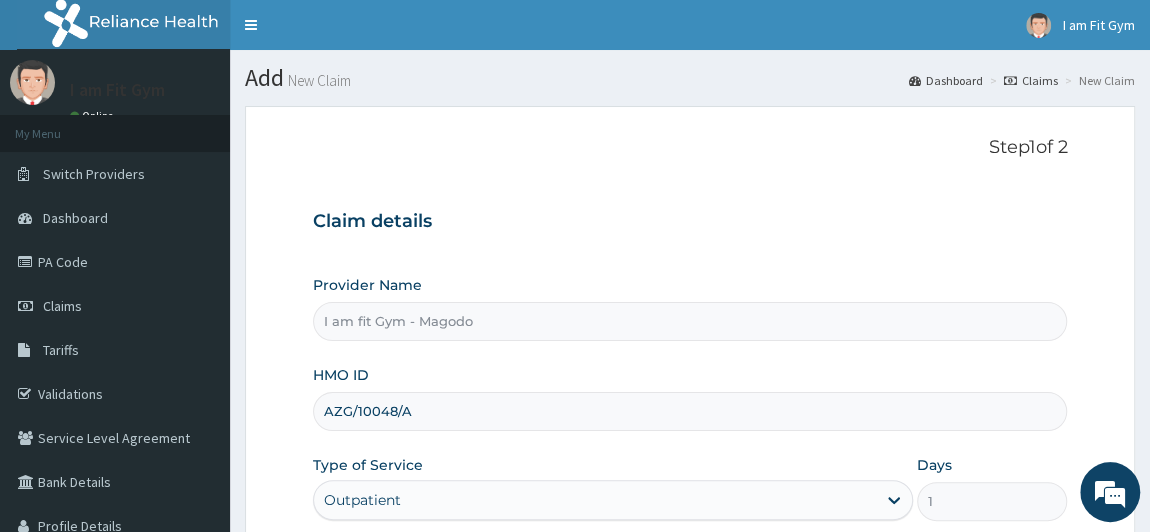 scroll, scrollTop: 284, scrollLeft: 0, axis: vertical 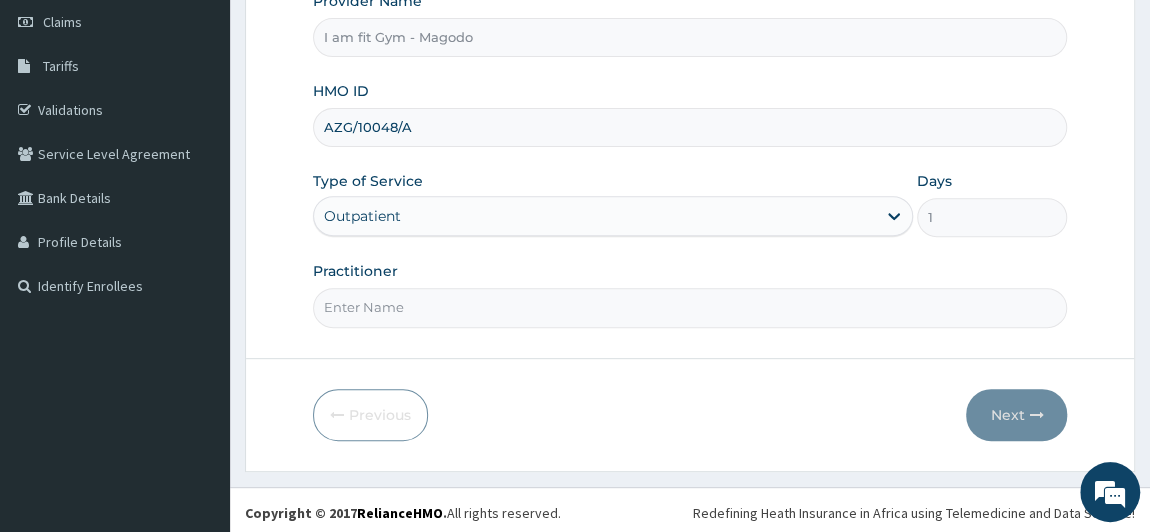 type on "AZG/10048/A" 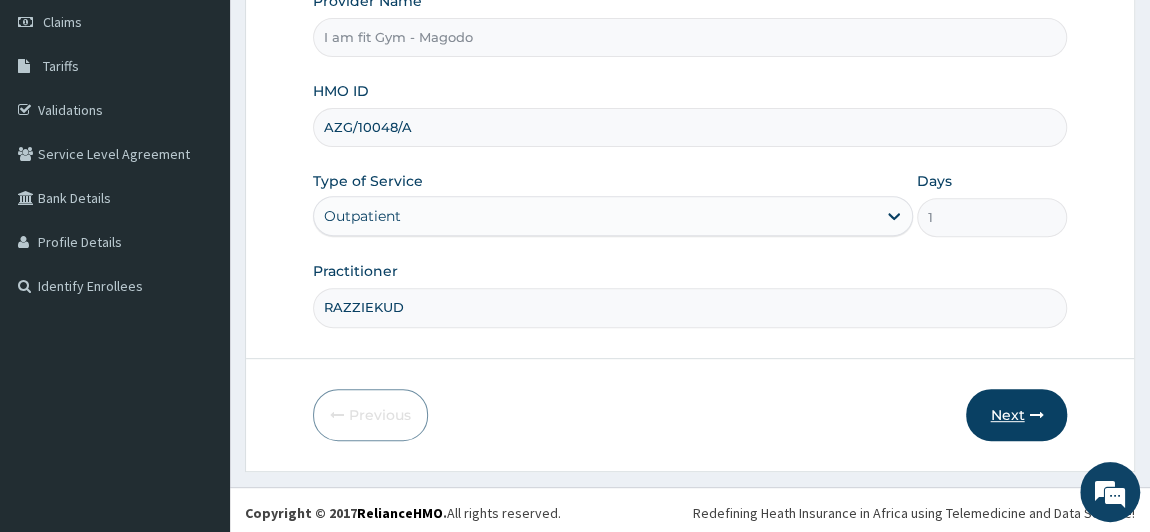 click on "Next" at bounding box center (1016, 415) 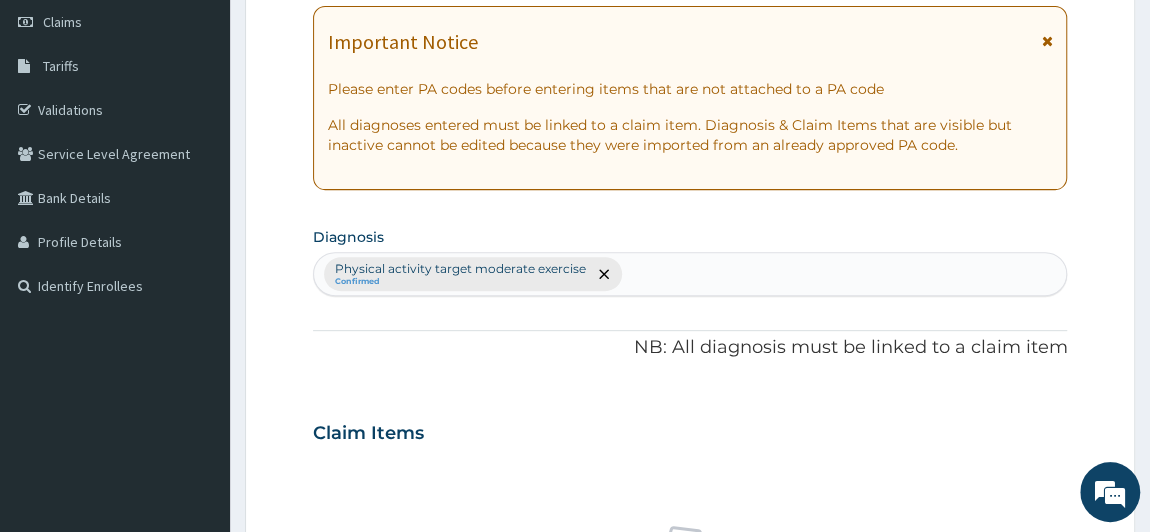 scroll, scrollTop: 750, scrollLeft: 0, axis: vertical 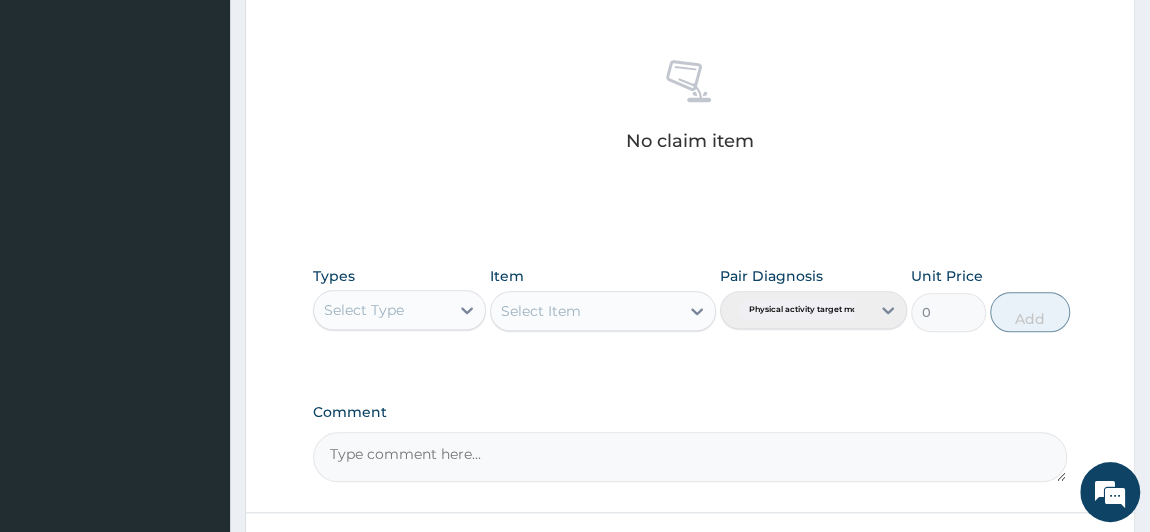 click on "Select Type" at bounding box center [382, 310] 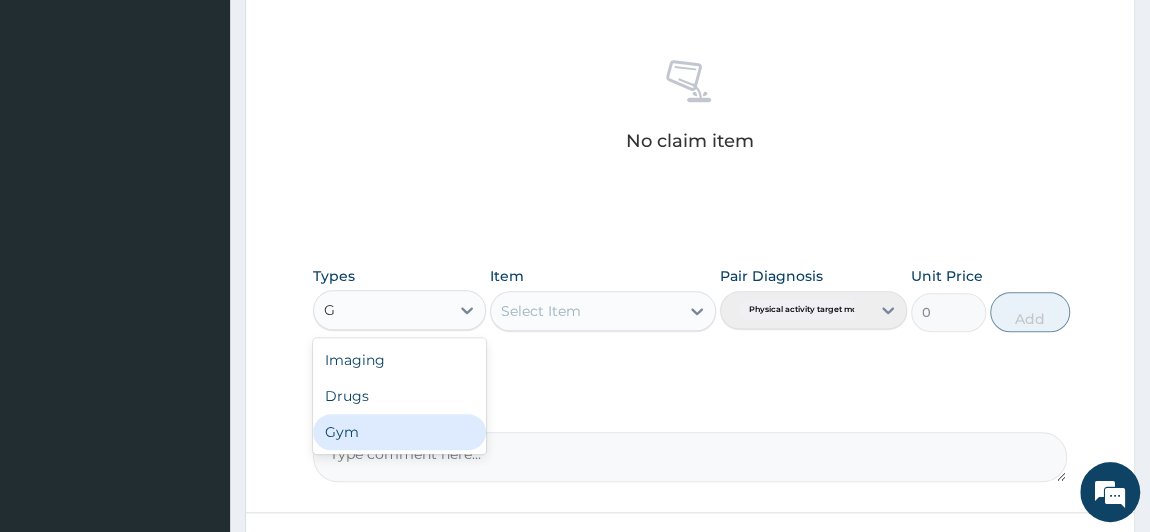 type on "G" 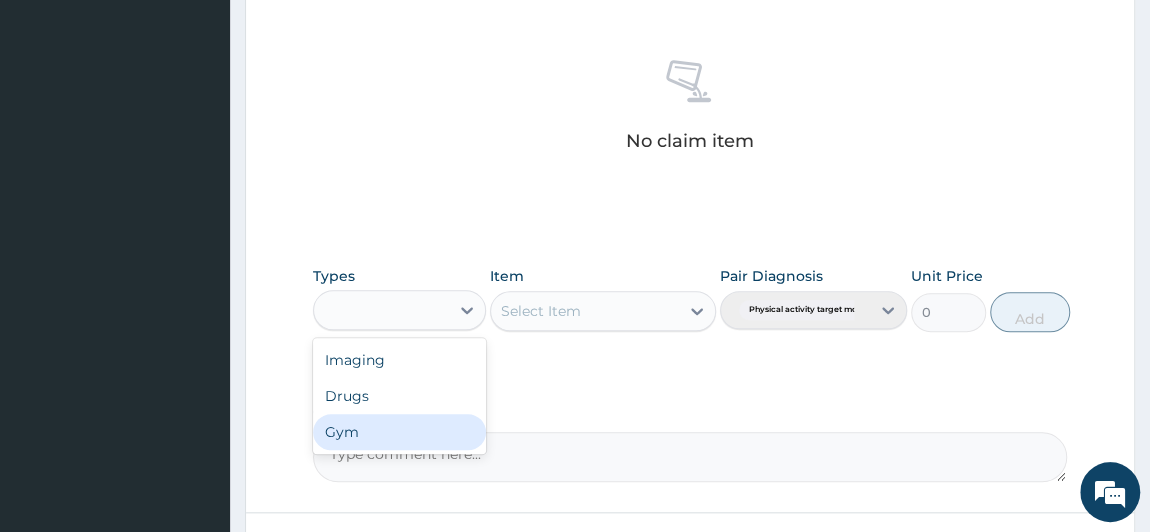 click on "Comment" at bounding box center [690, 457] 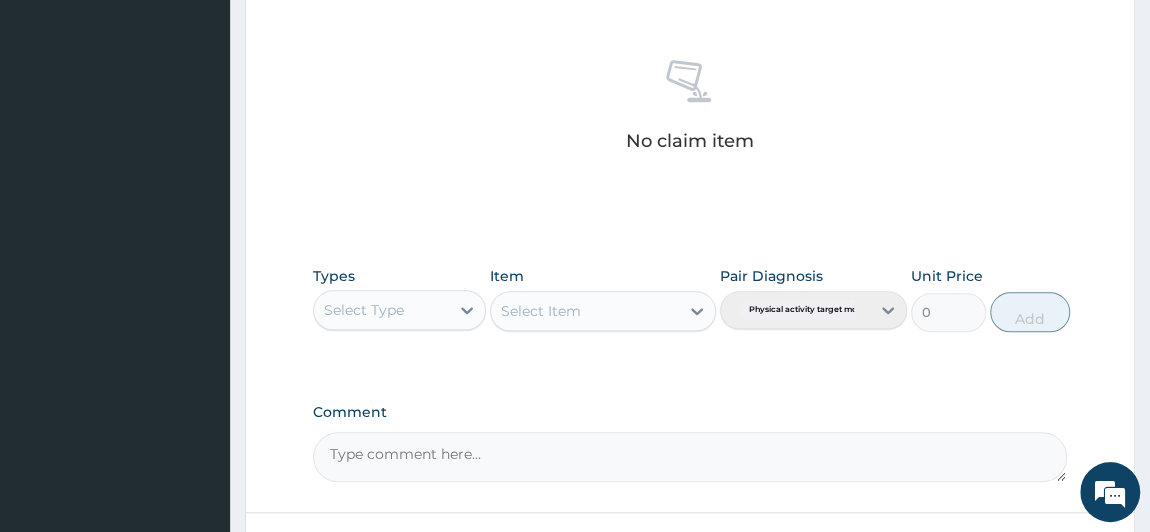click on "Select Type" at bounding box center [382, 310] 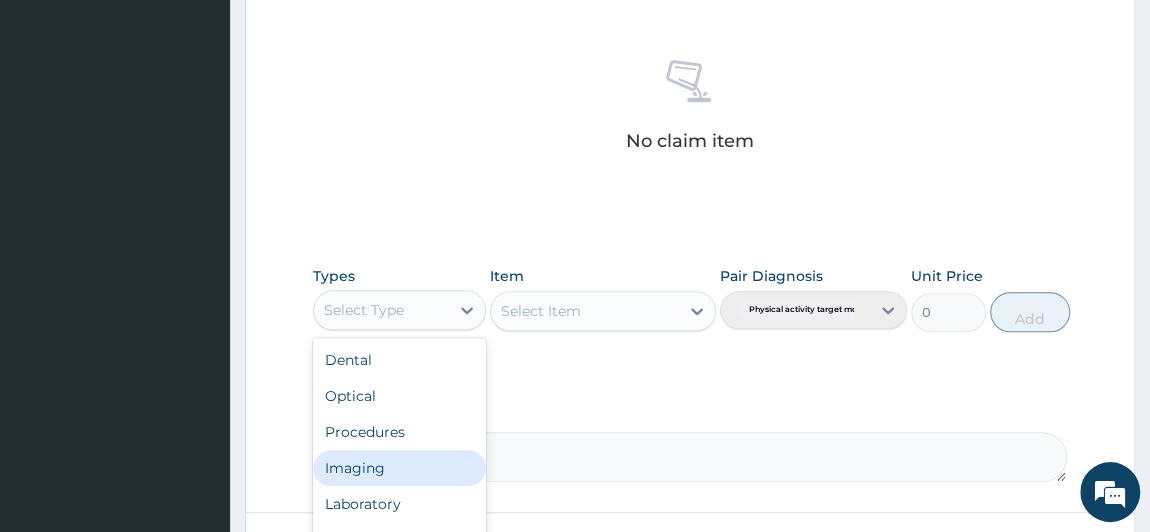 type on "G" 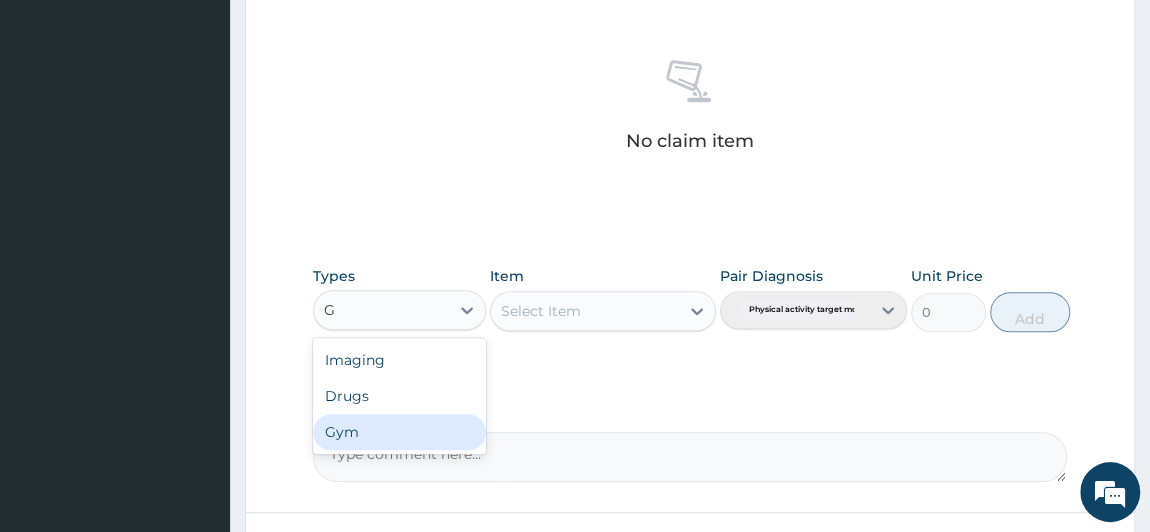 click on "Gym" at bounding box center (400, 432) 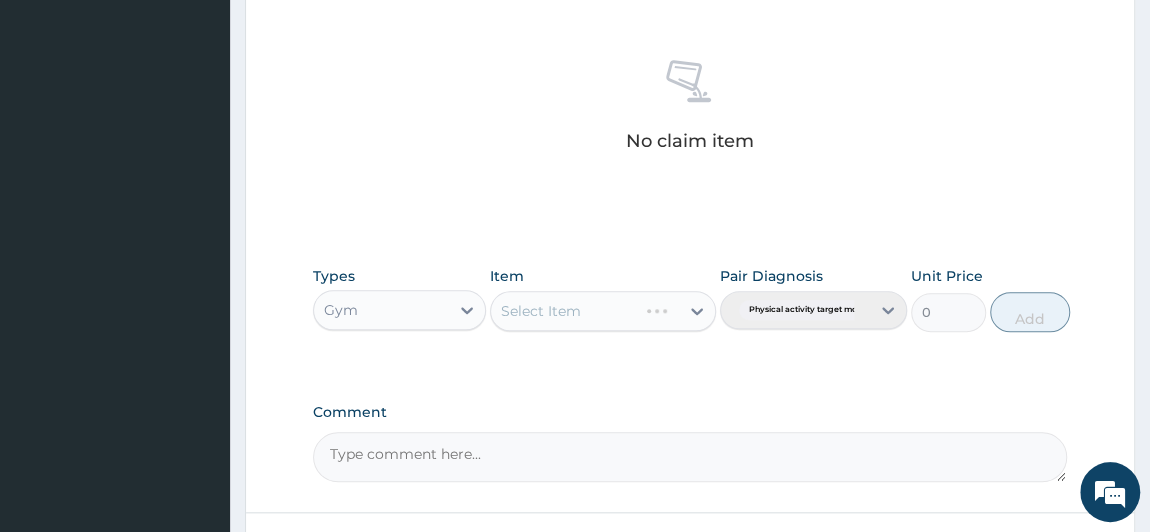 type 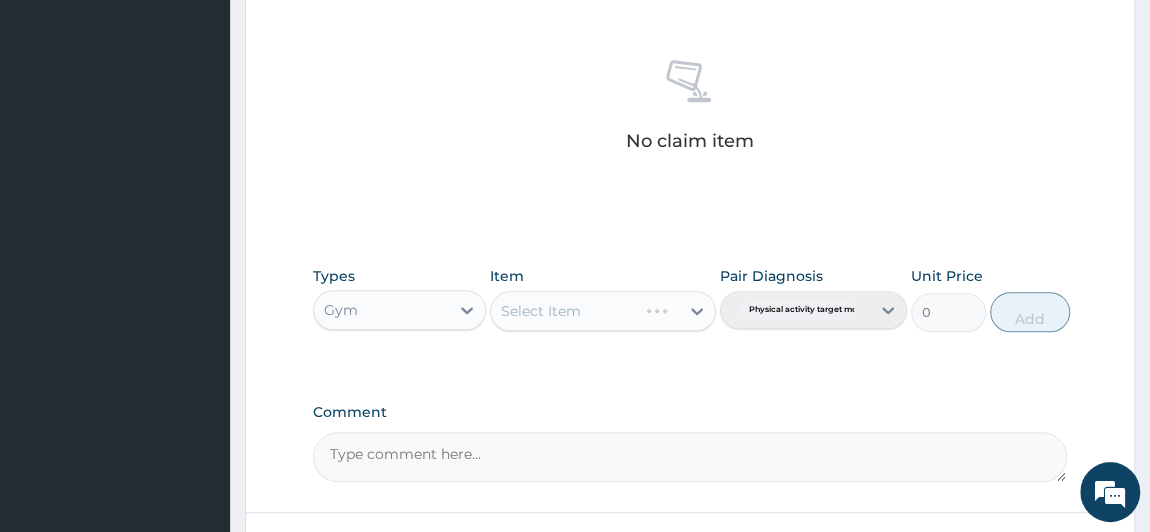 click on "Select Item" at bounding box center [603, 311] 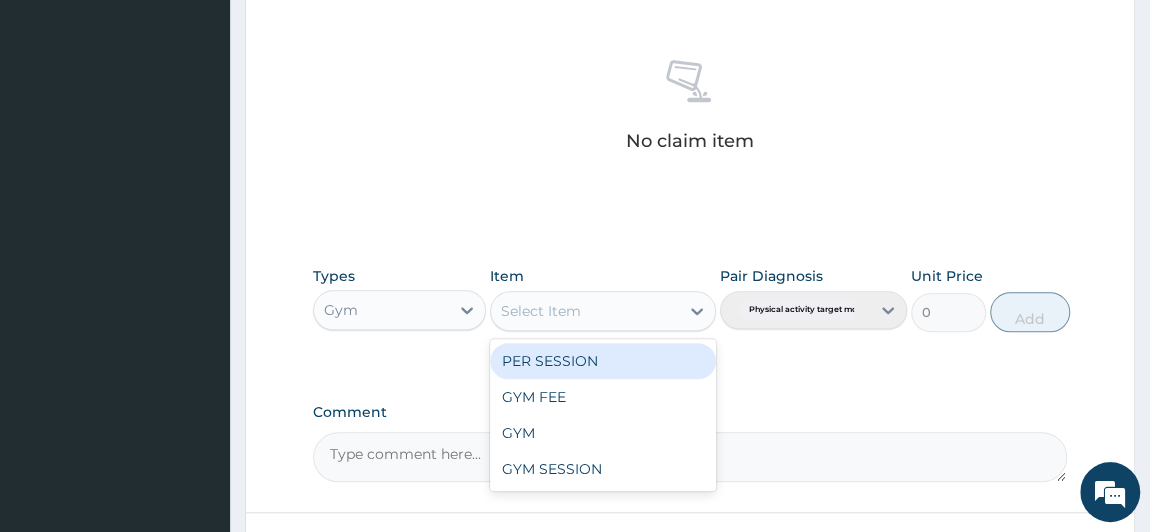 click on "Select Item" at bounding box center [541, 311] 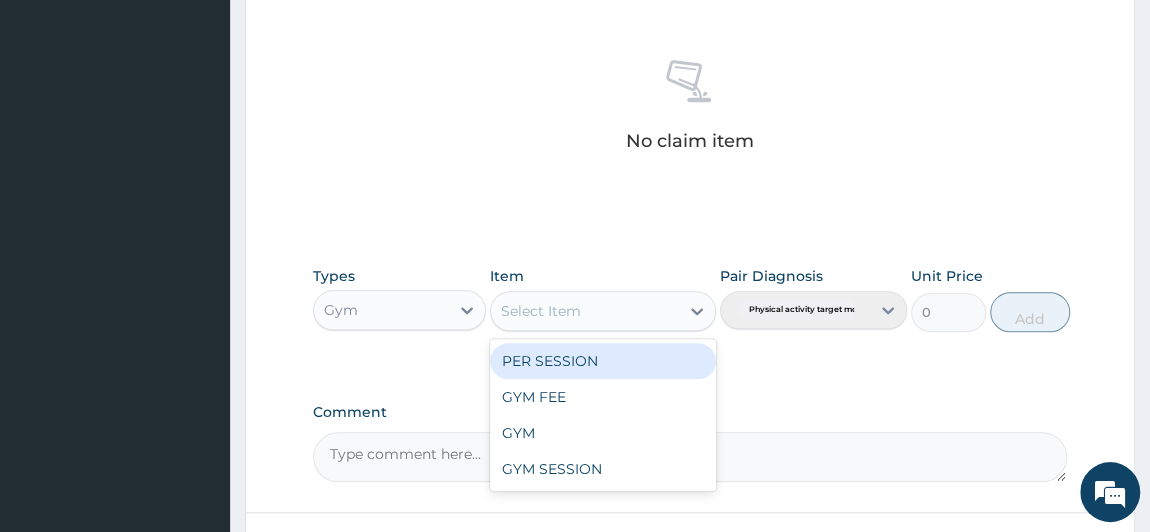 click on "PER SESSION" at bounding box center (603, 361) 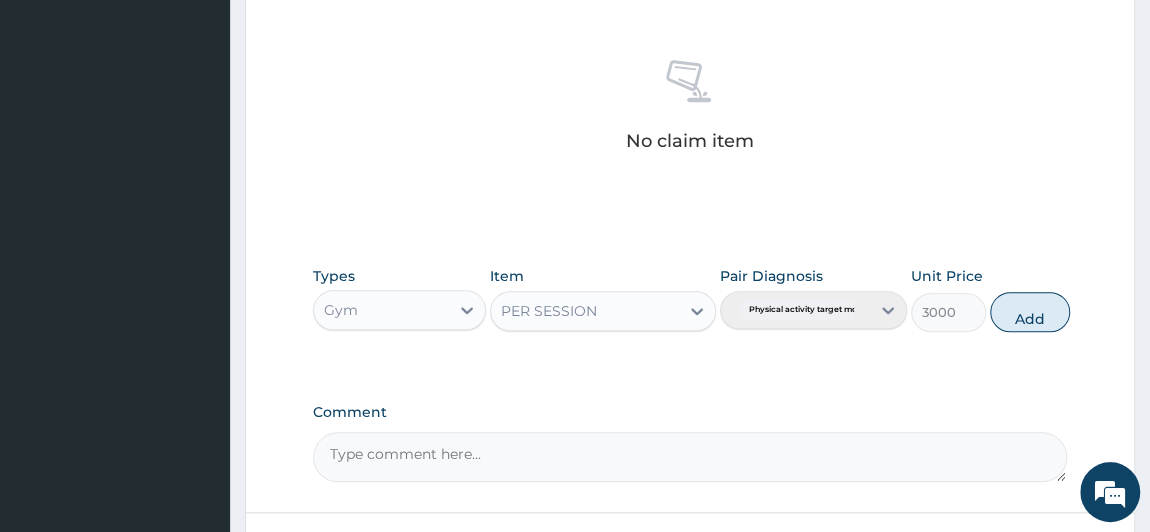 scroll, scrollTop: 284, scrollLeft: 0, axis: vertical 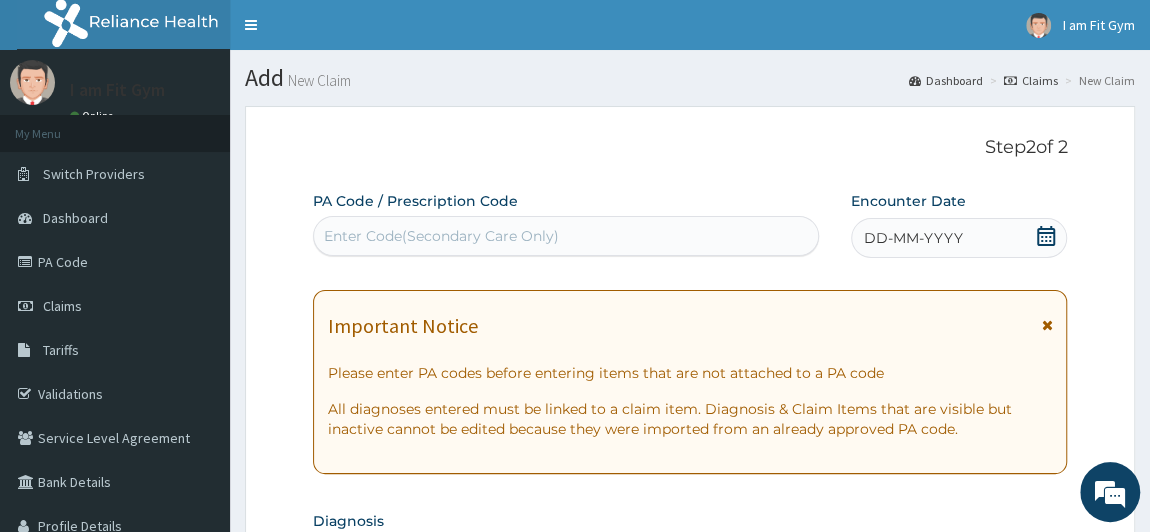 click 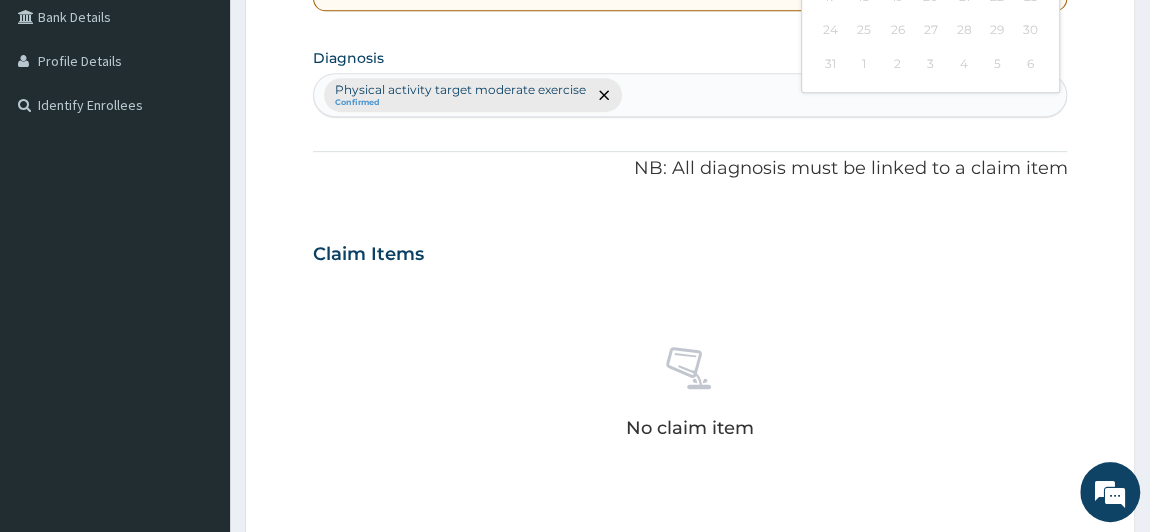 scroll, scrollTop: 0, scrollLeft: 0, axis: both 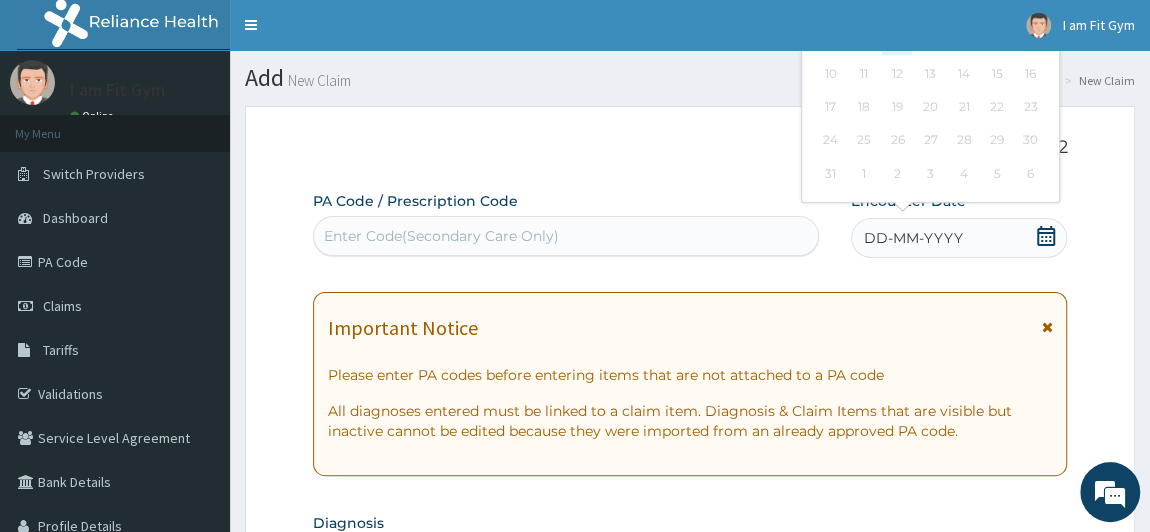 click on "5" at bounding box center [897, 41] 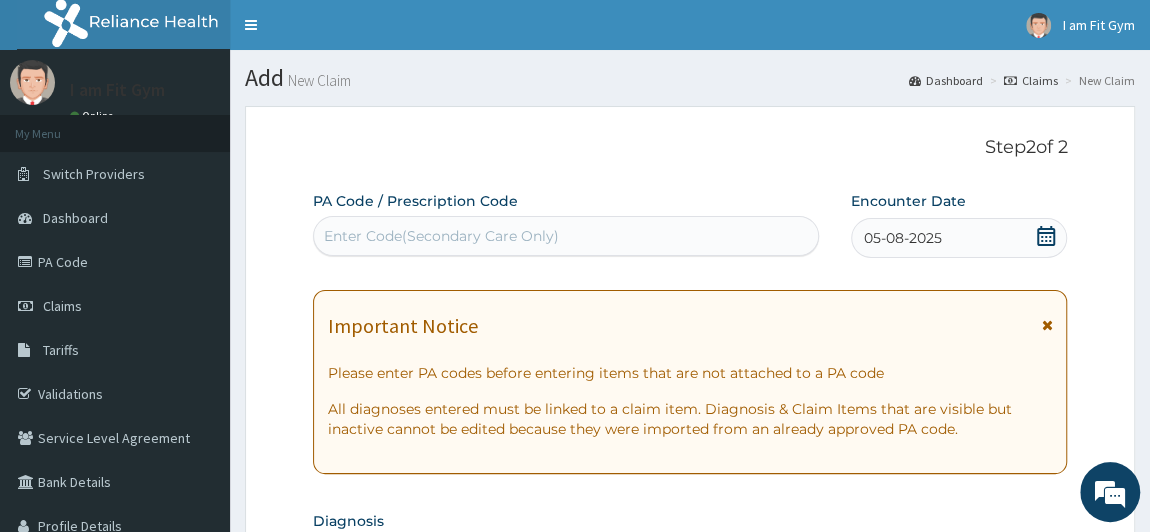 click on "Enter Code(Secondary Care Only)" at bounding box center (441, 236) 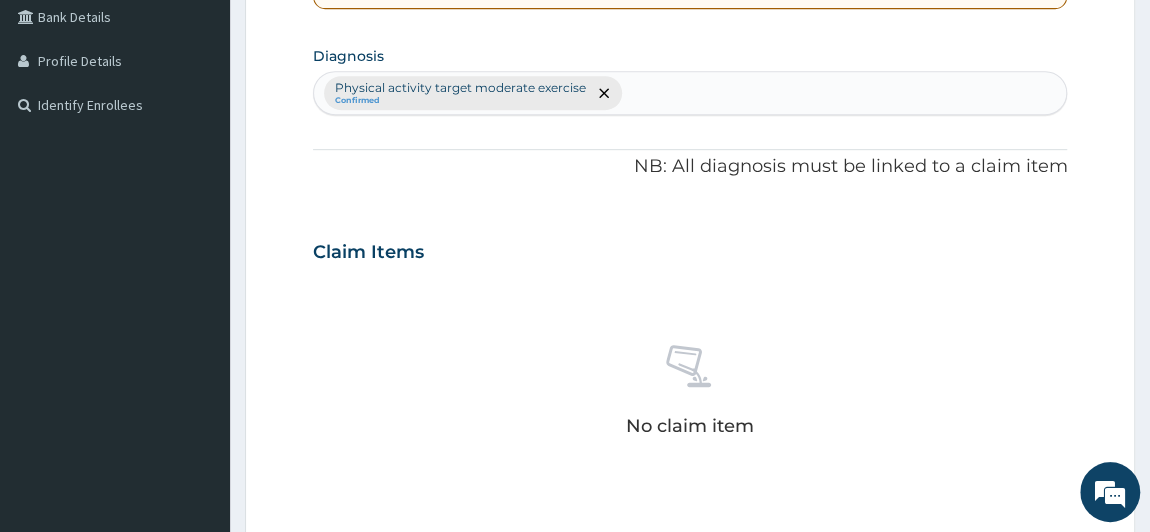 scroll, scrollTop: 906, scrollLeft: 0, axis: vertical 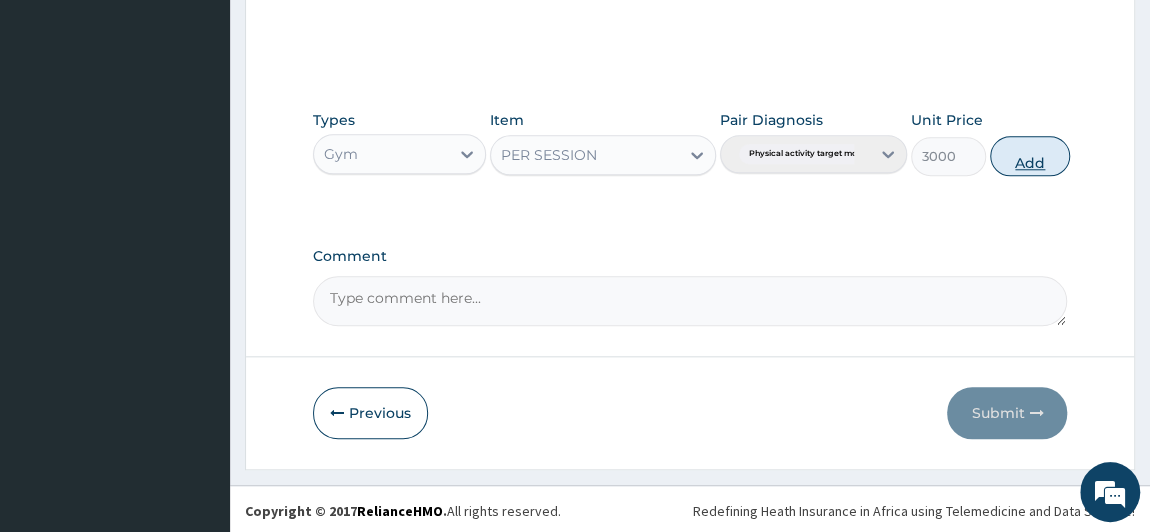 type on "PA/0663B8" 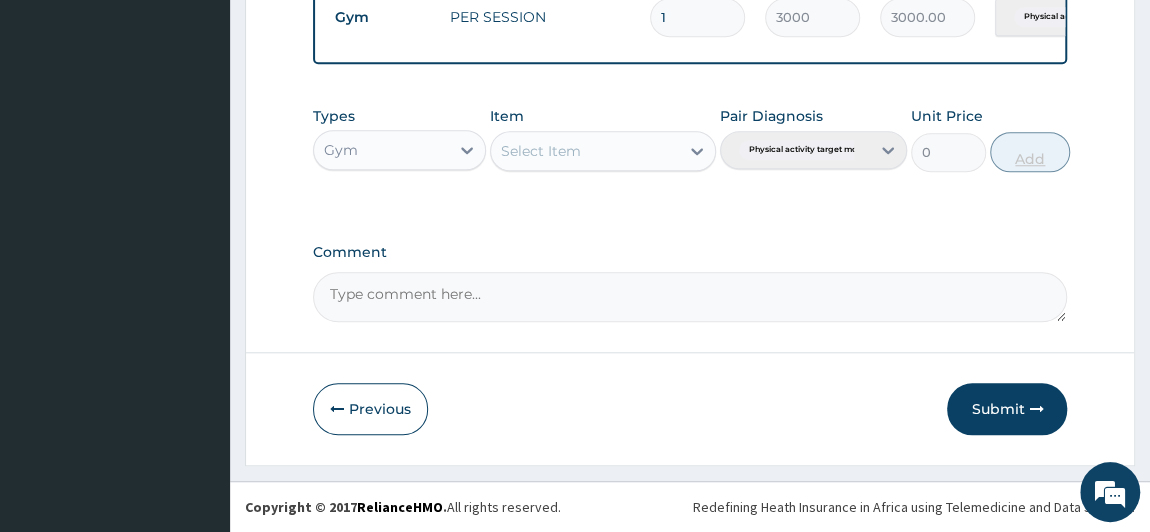 scroll, scrollTop: 810, scrollLeft: 0, axis: vertical 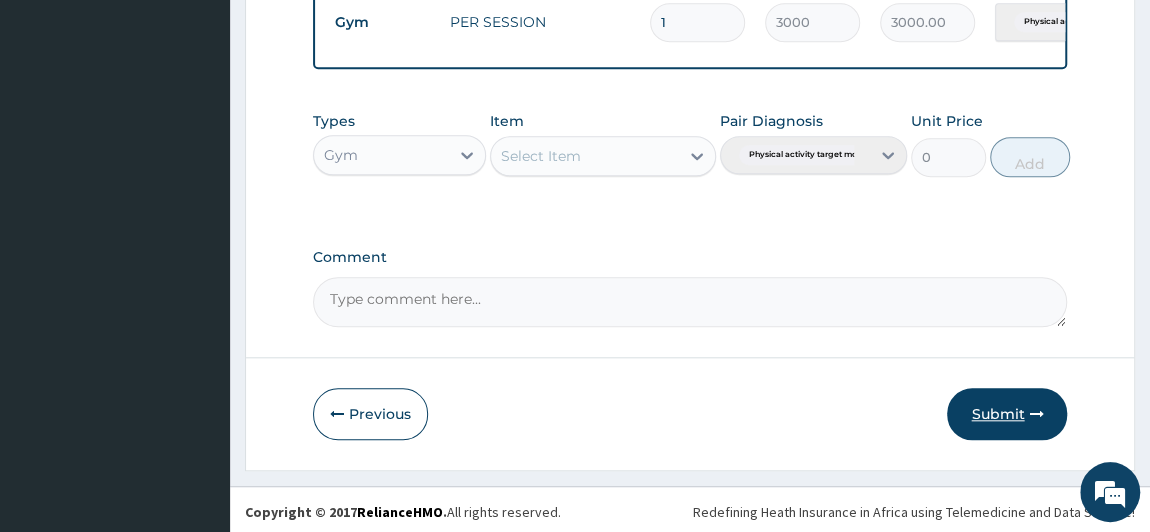 click on "Submit" at bounding box center [1007, 414] 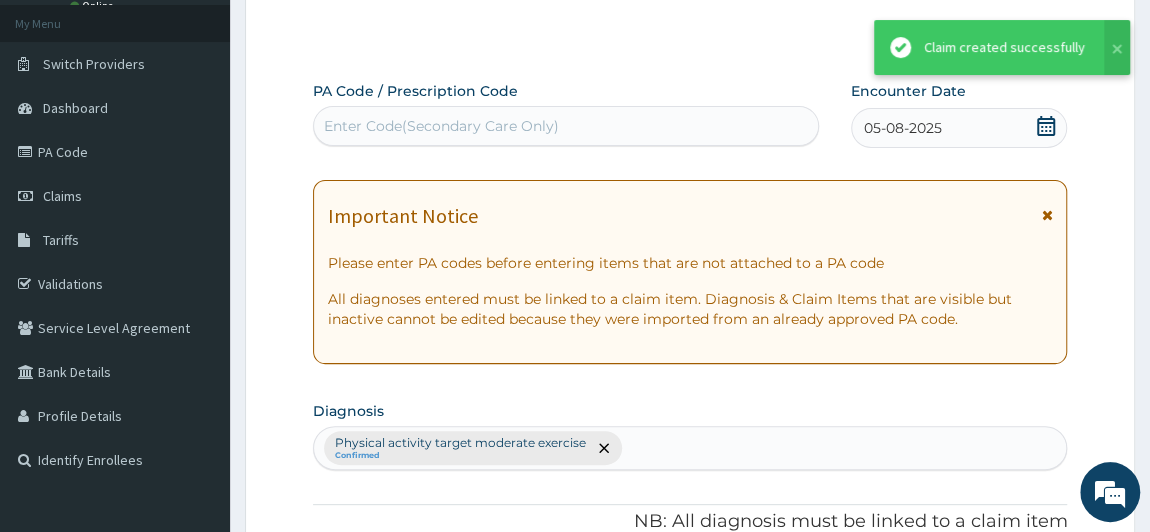scroll, scrollTop: 810, scrollLeft: 0, axis: vertical 